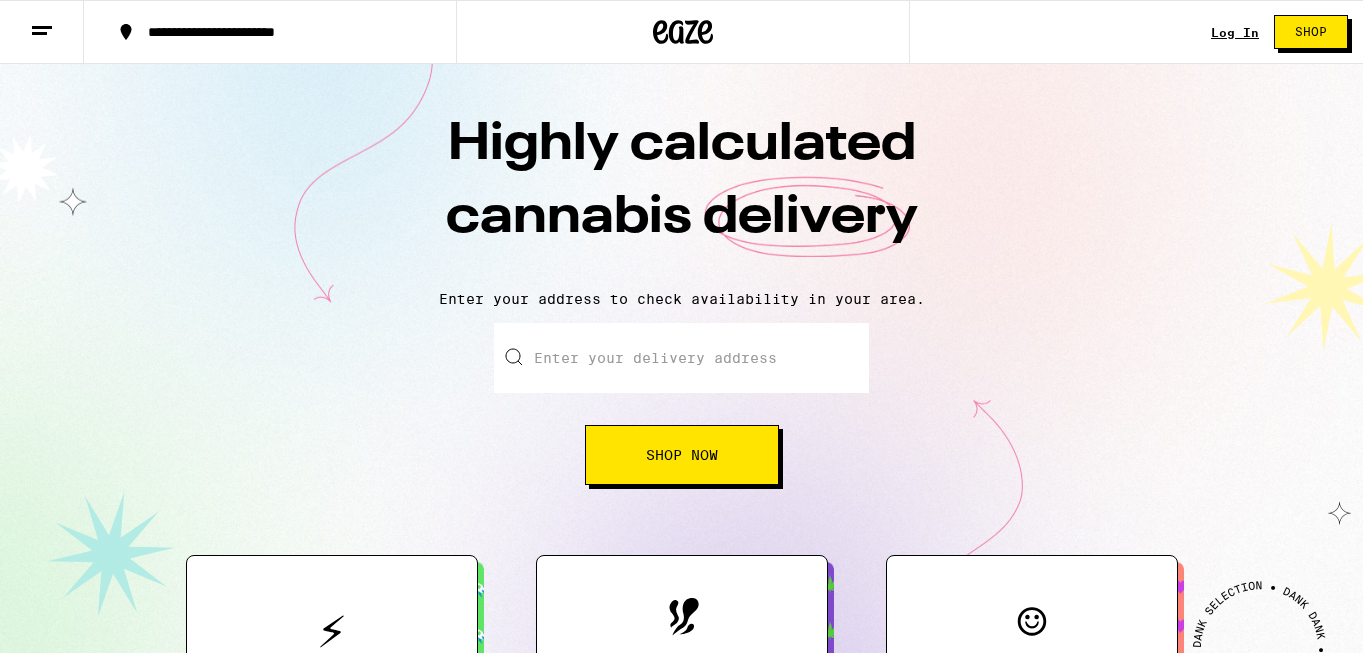 scroll, scrollTop: 0, scrollLeft: 0, axis: both 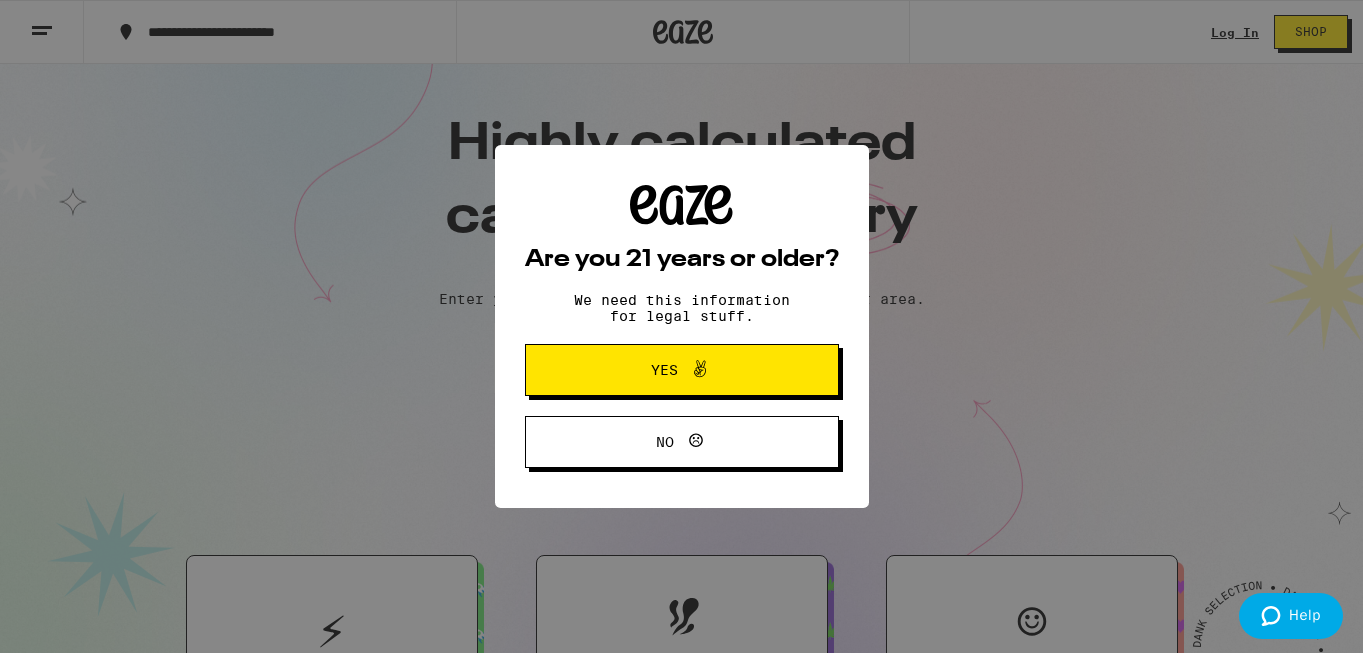 click on "Yes" at bounding box center [682, 370] 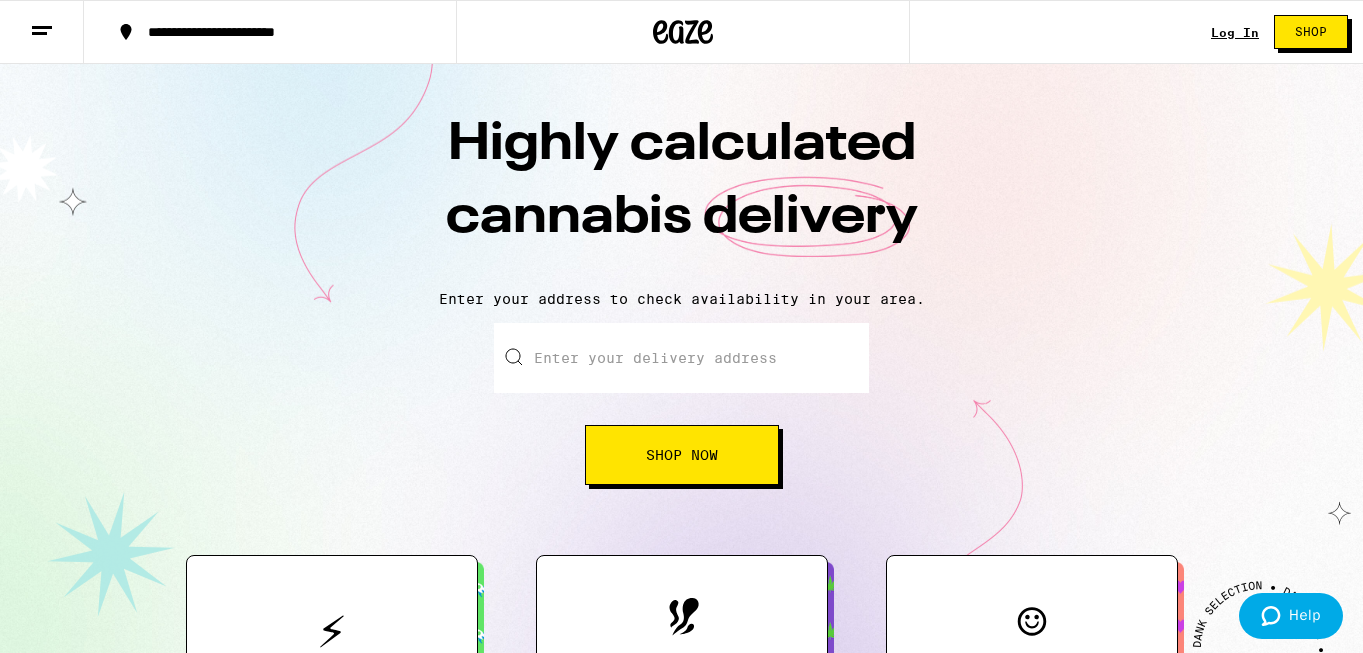 click on "Log In" at bounding box center [1235, 32] 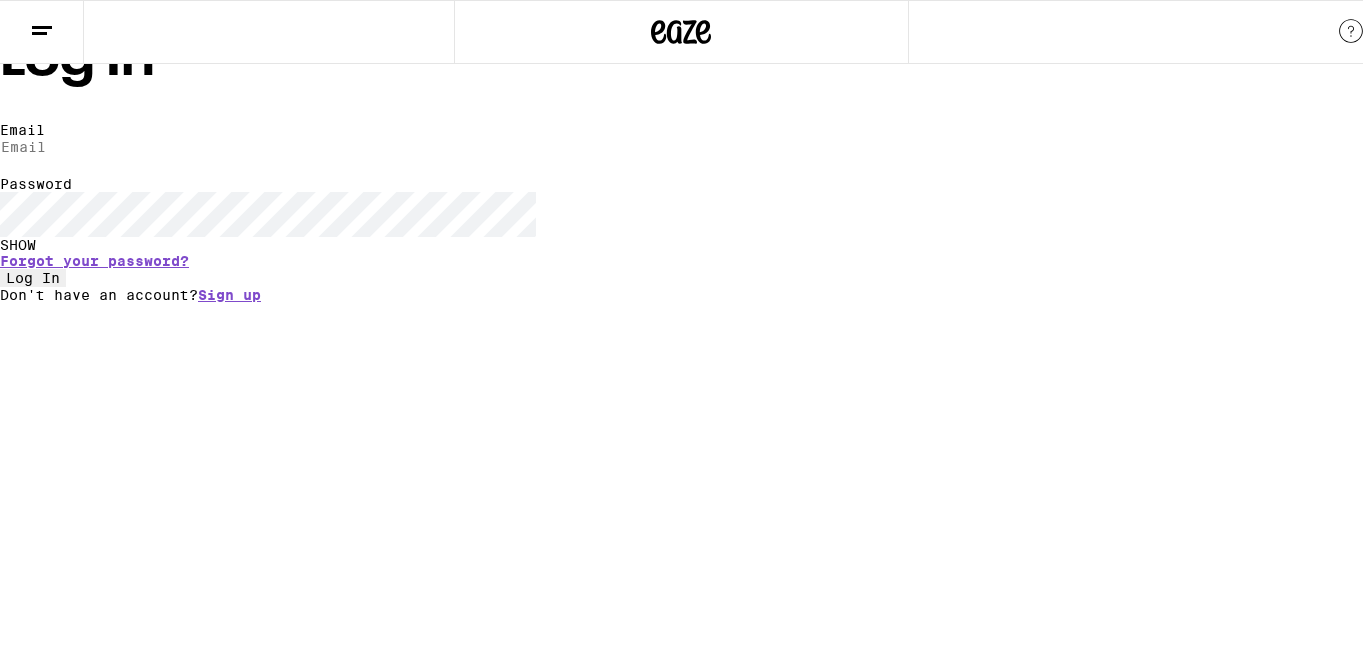 type on "[FIRST]@[DOMAIN]" 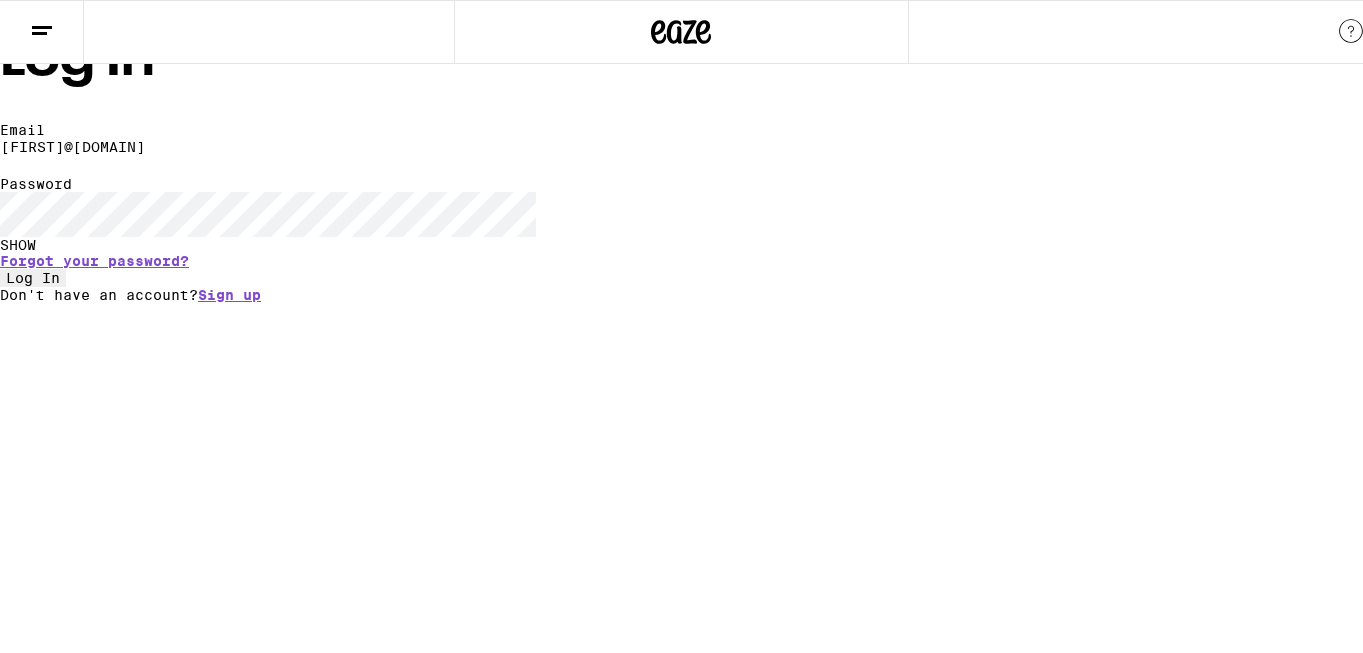 click on "Log In" at bounding box center (33, 278) 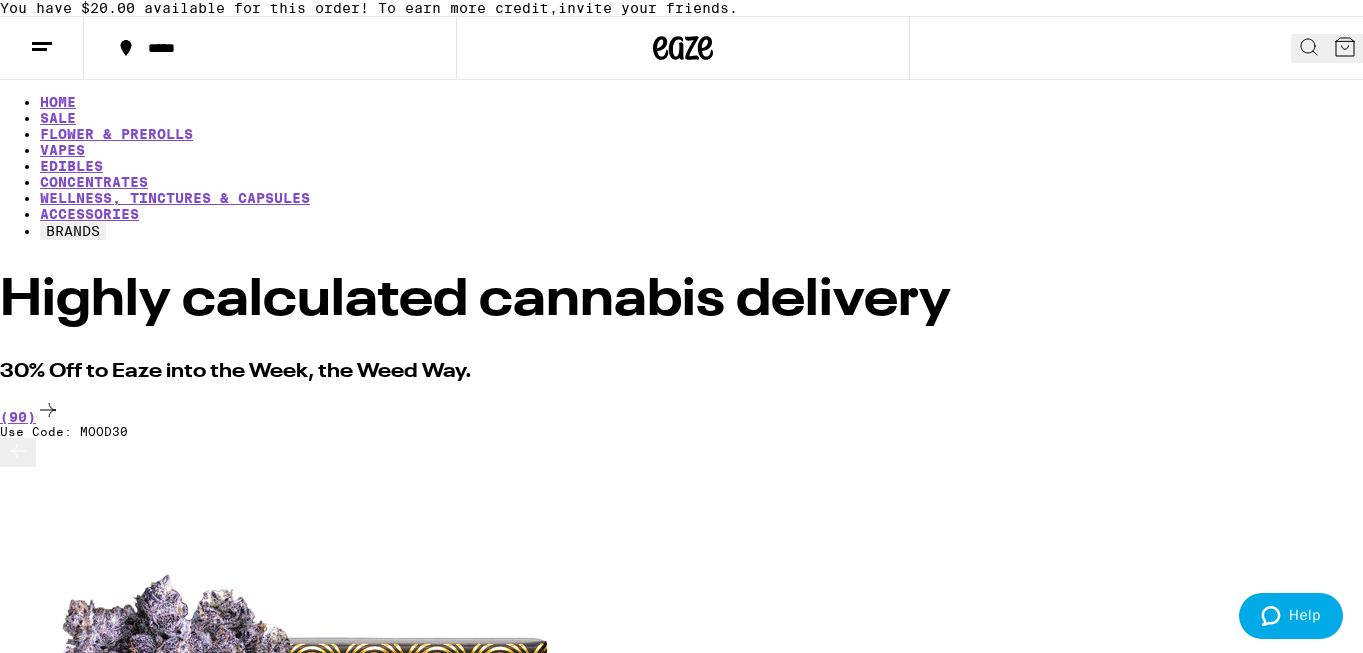 scroll, scrollTop: 0, scrollLeft: 0, axis: both 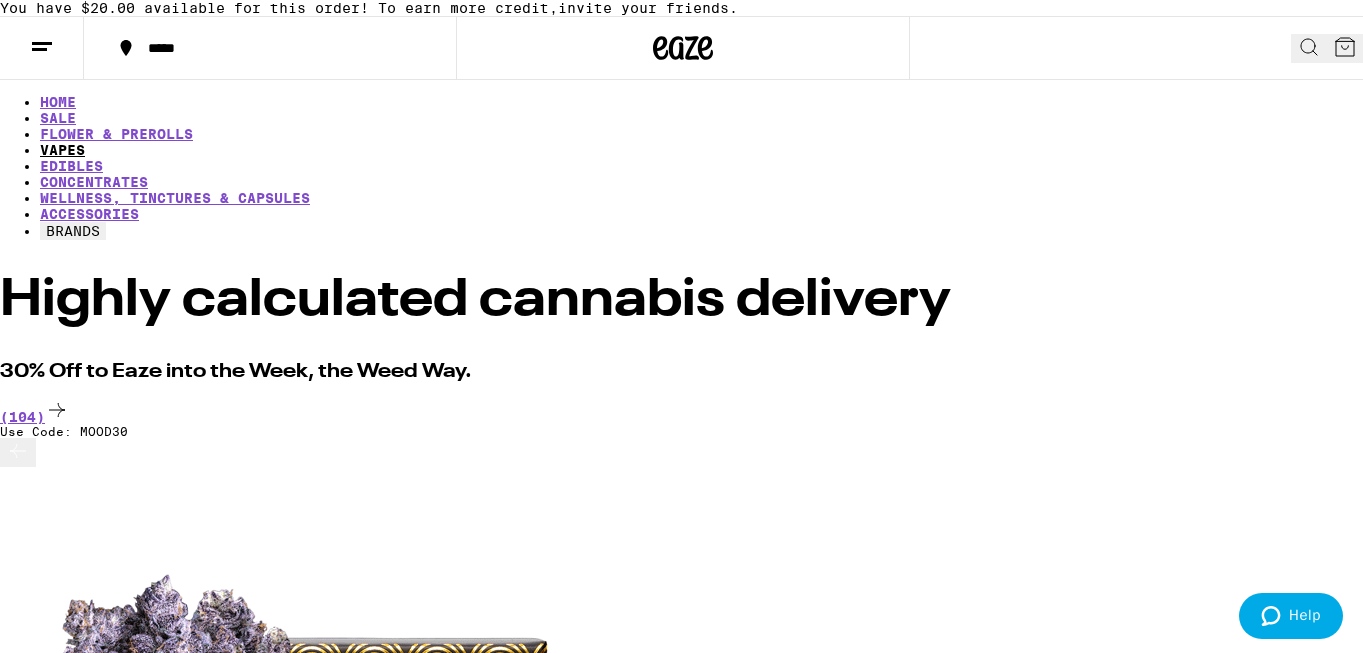 click on "VAPES" at bounding box center [62, 150] 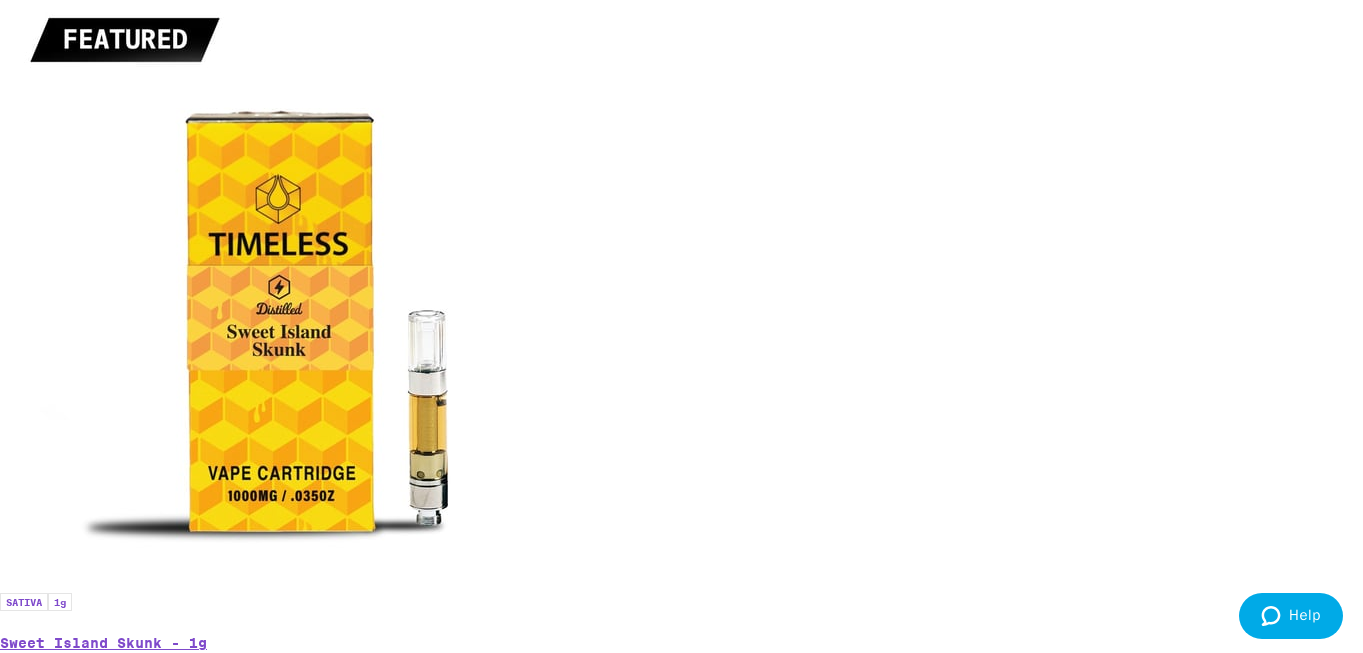 scroll, scrollTop: 997, scrollLeft: 0, axis: vertical 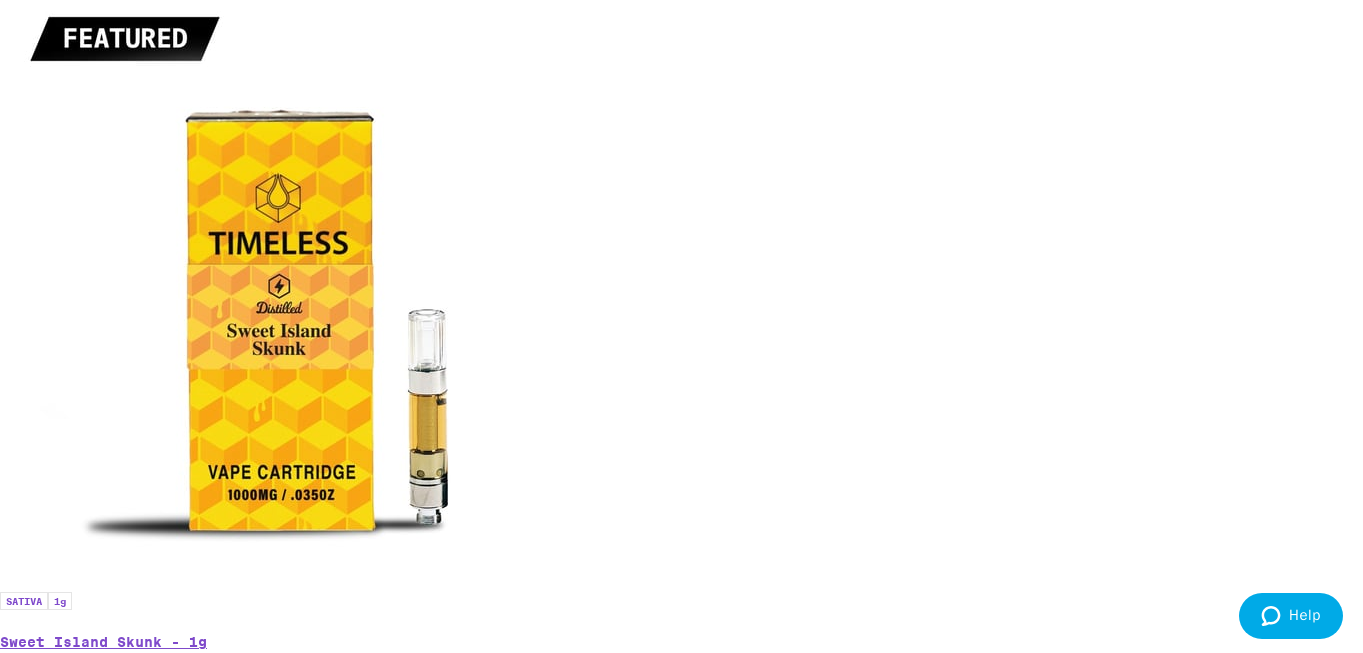 click at bounding box center (300, 8937) 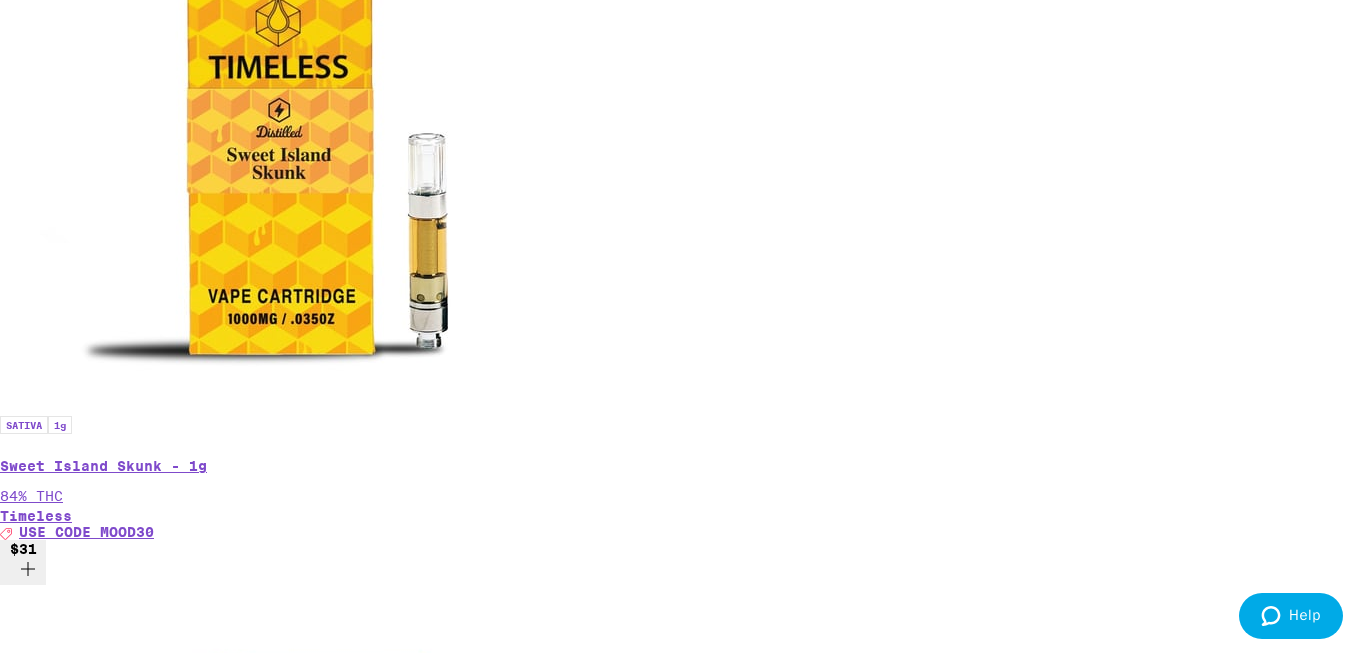 scroll, scrollTop: 0, scrollLeft: 1484, axis: horizontal 